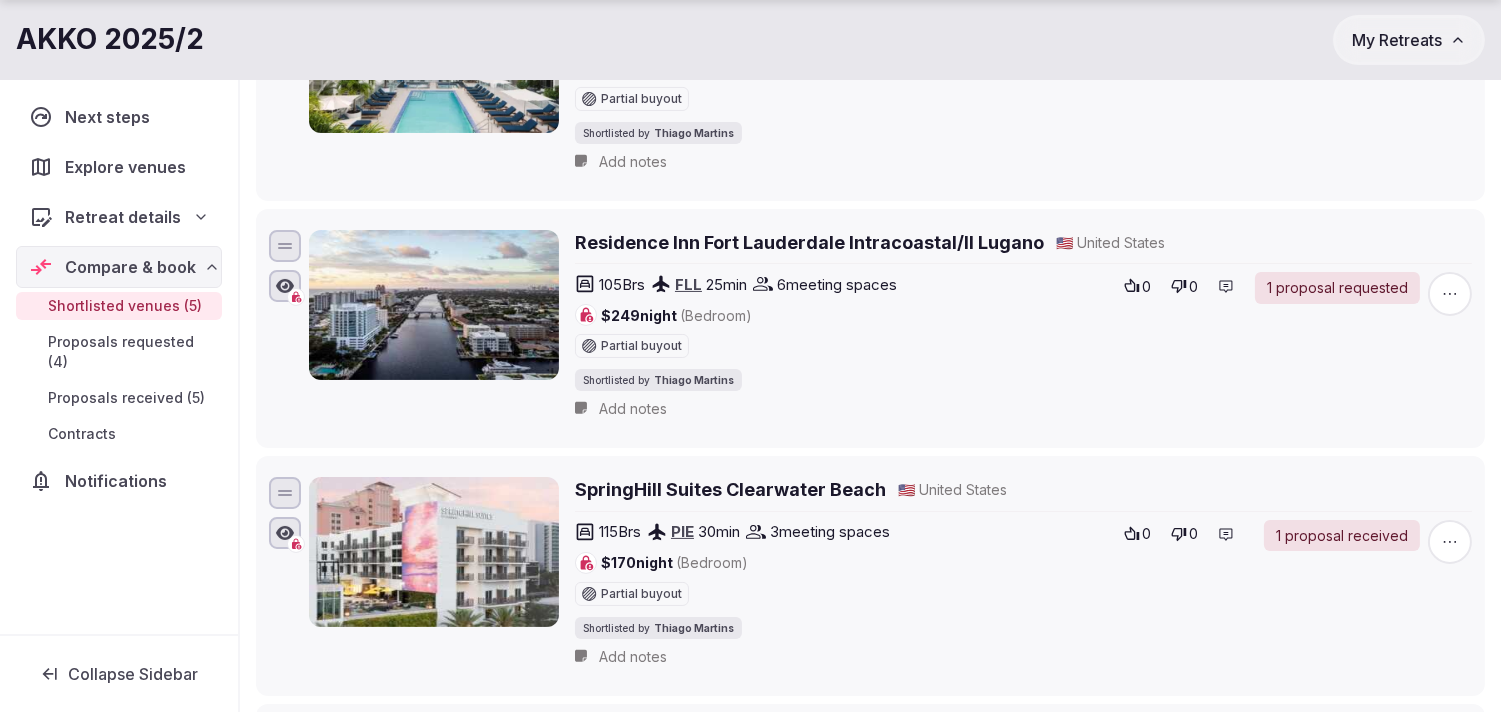 scroll, scrollTop: 1000, scrollLeft: 0, axis: vertical 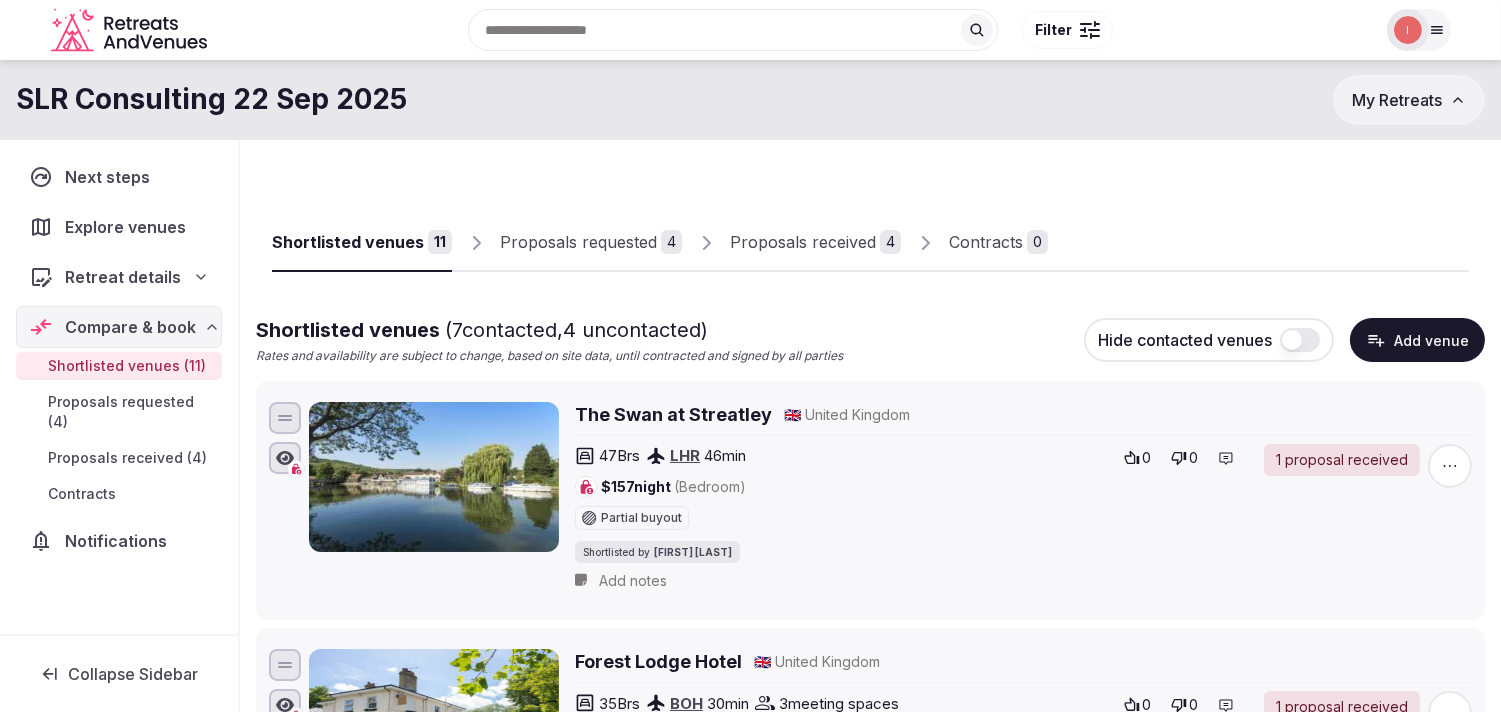 drag, startPoint x: 1496, startPoint y: 164, endPoint x: 1468, endPoint y: 435, distance: 272.44266 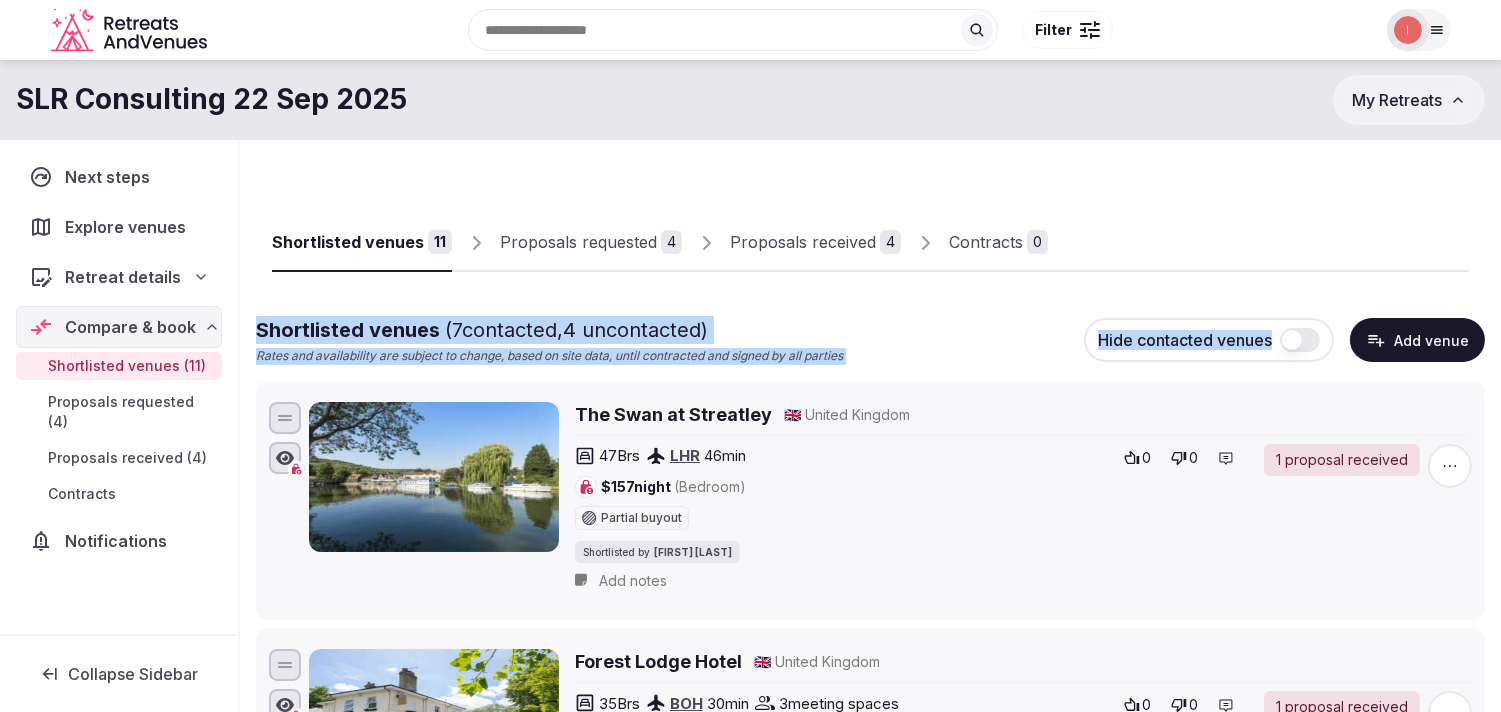 drag, startPoint x: 1440, startPoint y: 594, endPoint x: 1293, endPoint y: 568, distance: 149.28162 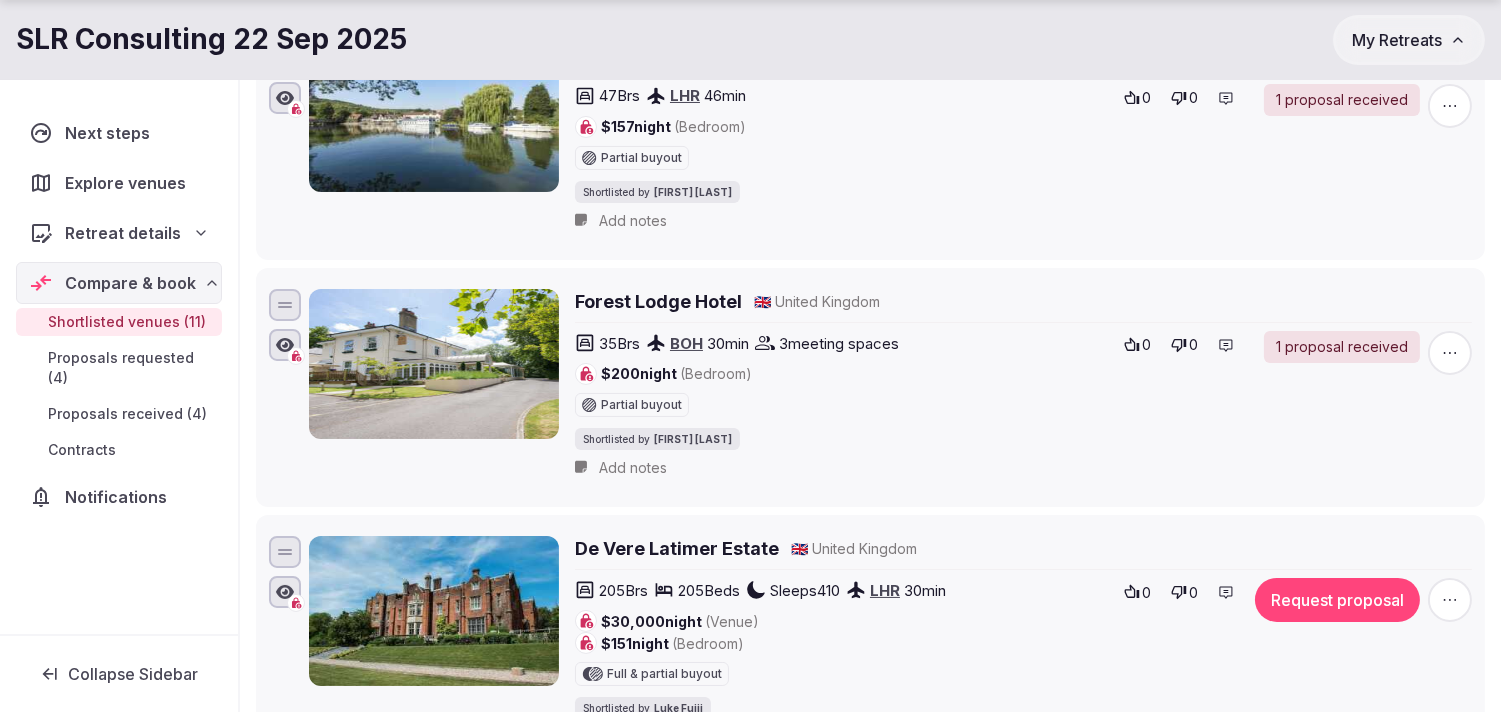 scroll, scrollTop: 555, scrollLeft: 0, axis: vertical 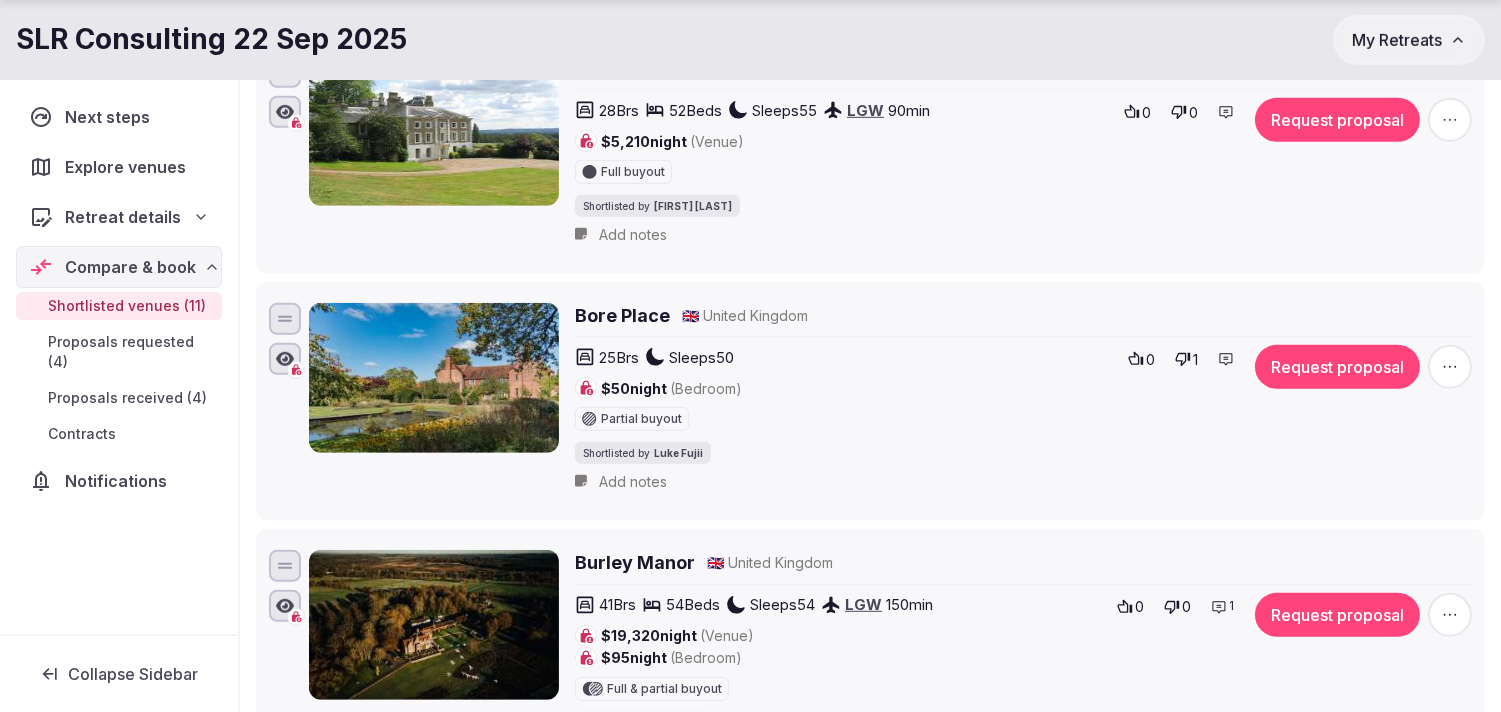 click on "41  Brs 54  Beds Sleeps  54 LGW 150  min $19,320  night   (Venue) $95  night   (Bedroom) Full & partial buyout Shortlisted by   Luke Fujii 0 0 1 Request proposal" at bounding box center [1023, 663] 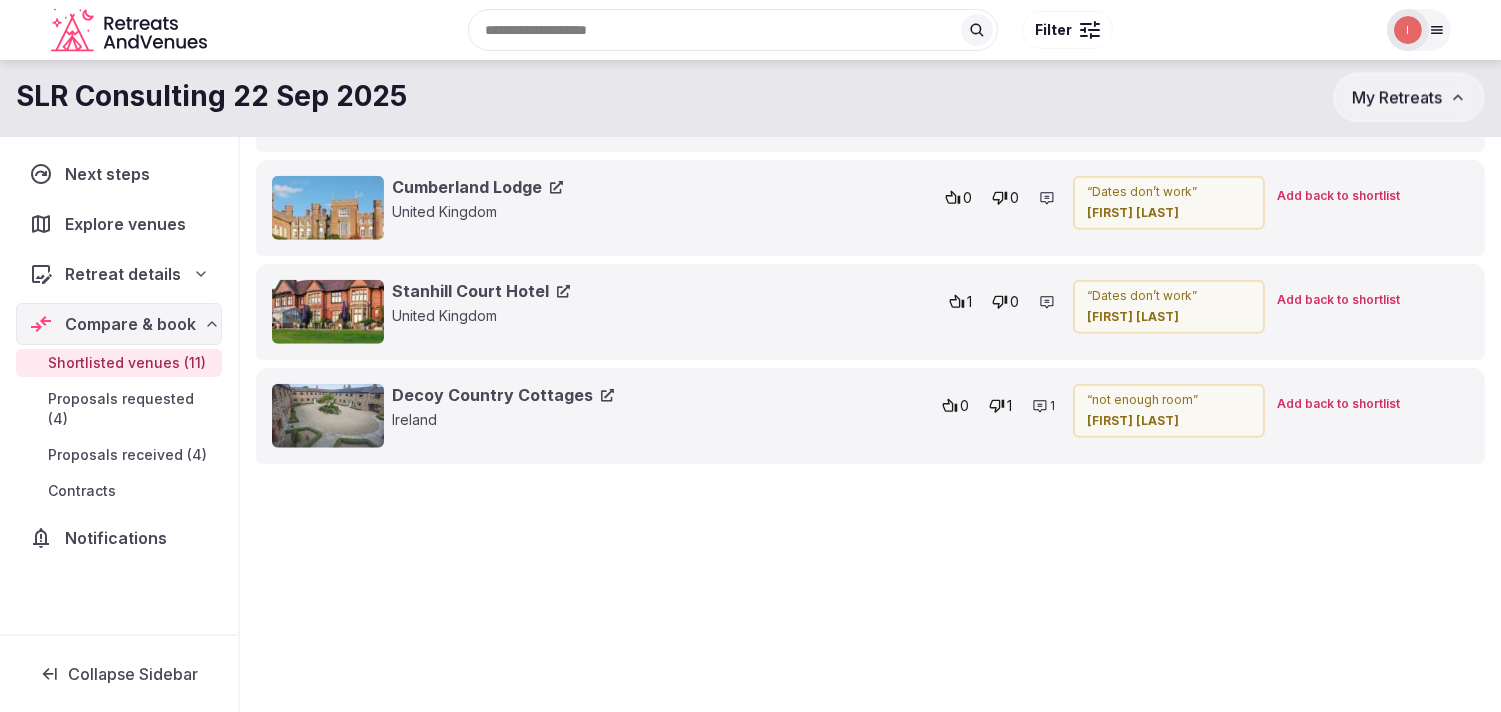 scroll, scrollTop: 3372, scrollLeft: 0, axis: vertical 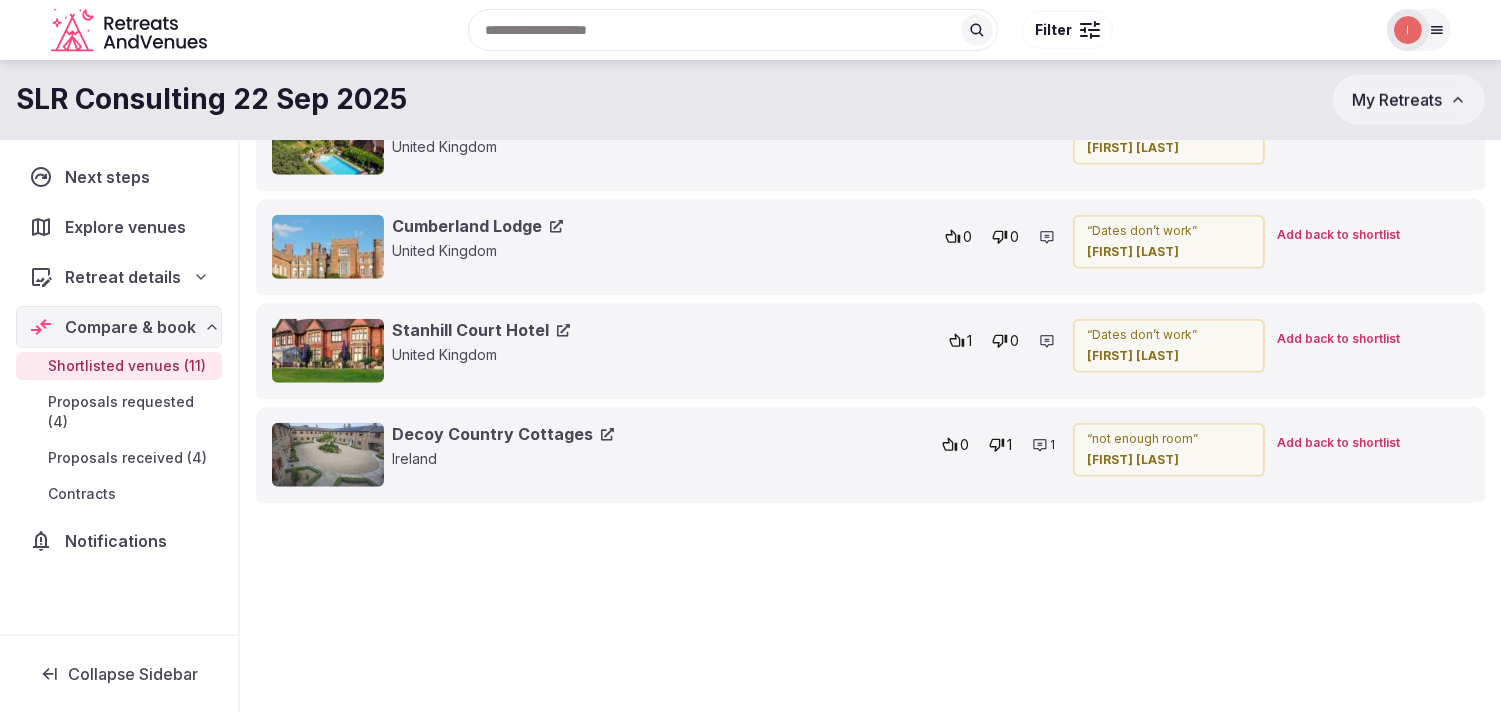 click 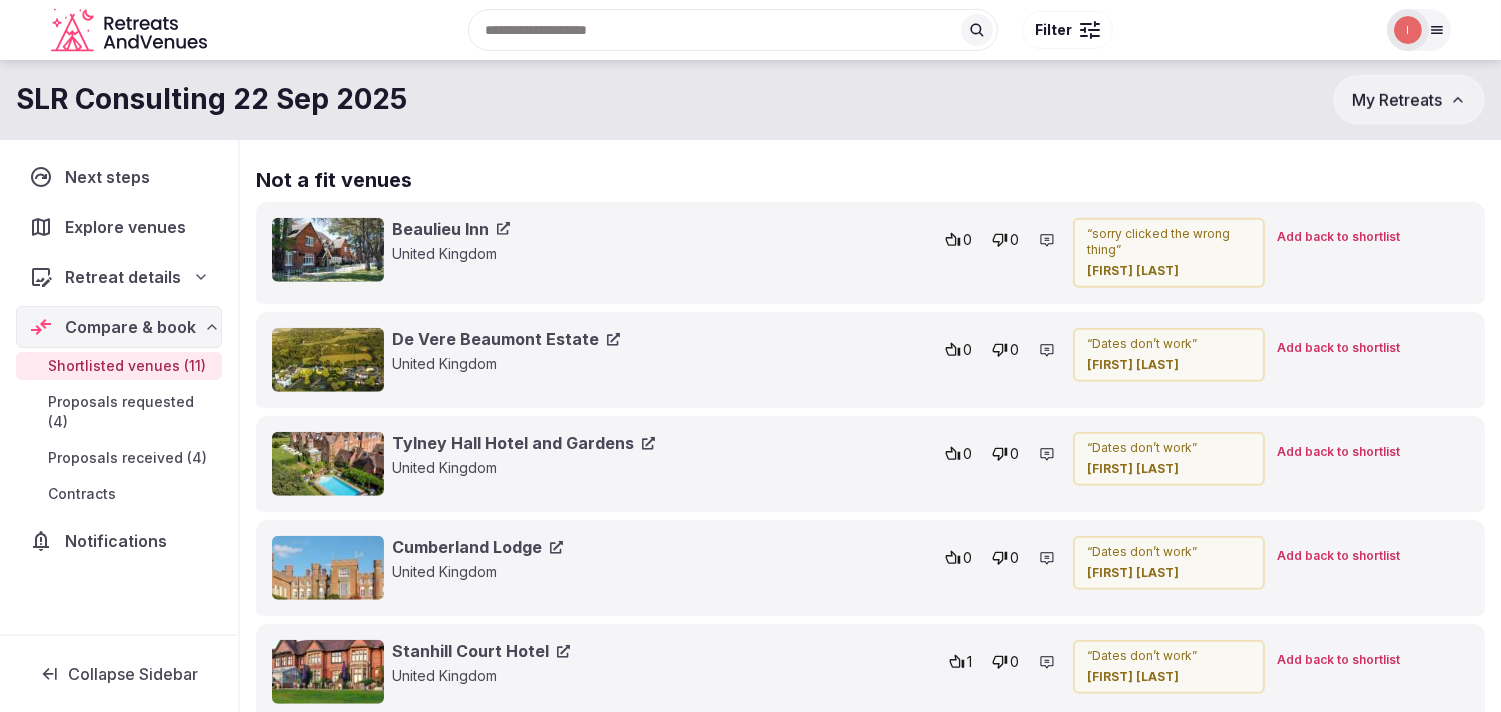 scroll, scrollTop: 3038, scrollLeft: 0, axis: vertical 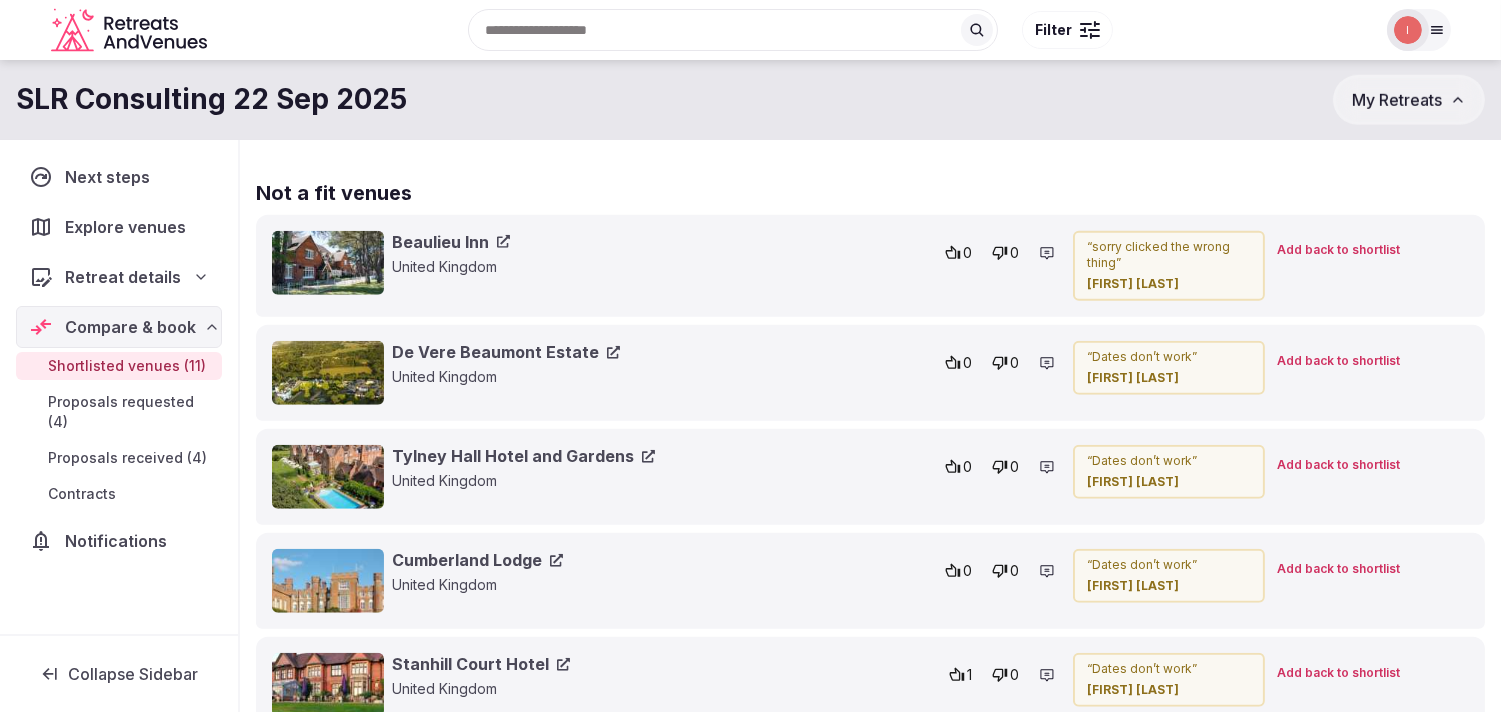 click on "Beaulieu Inn" at bounding box center (451, 242) 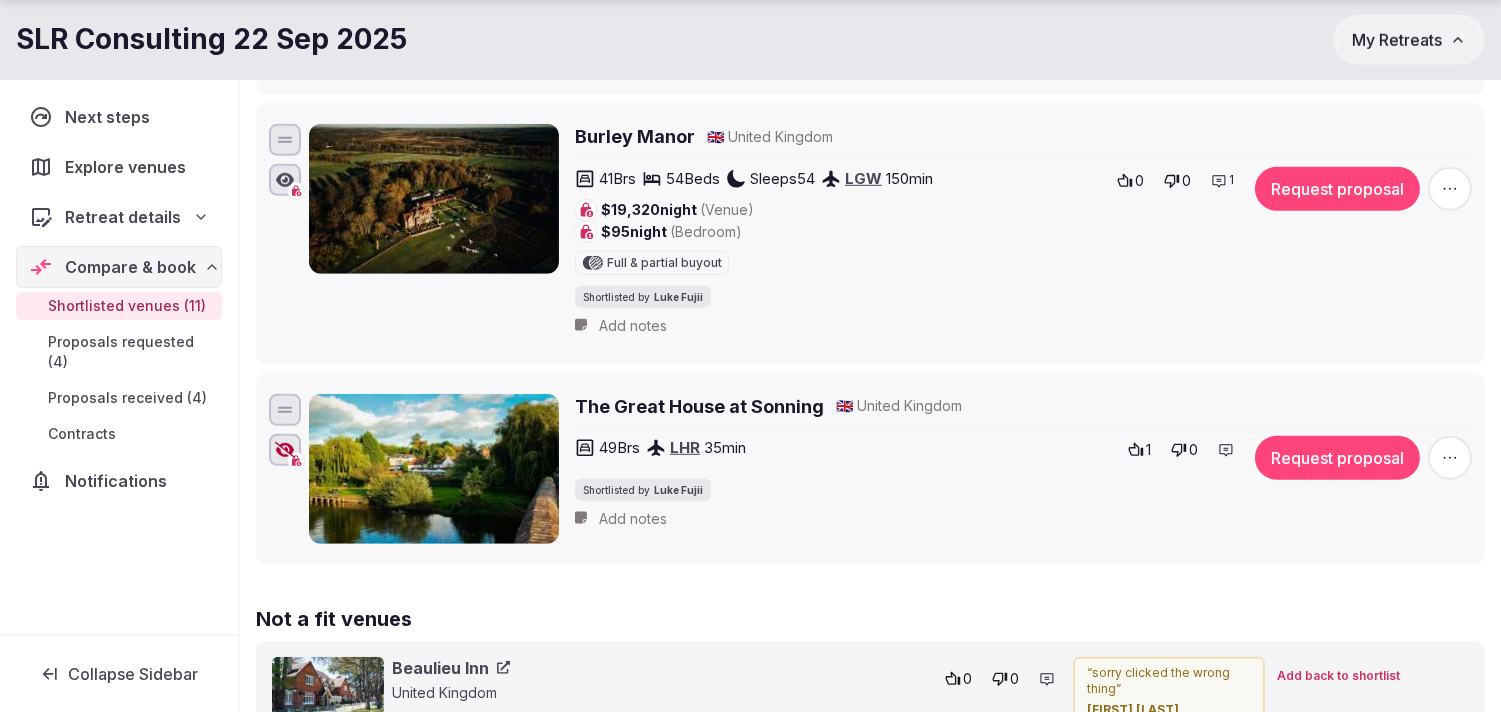 scroll, scrollTop: 2705, scrollLeft: 0, axis: vertical 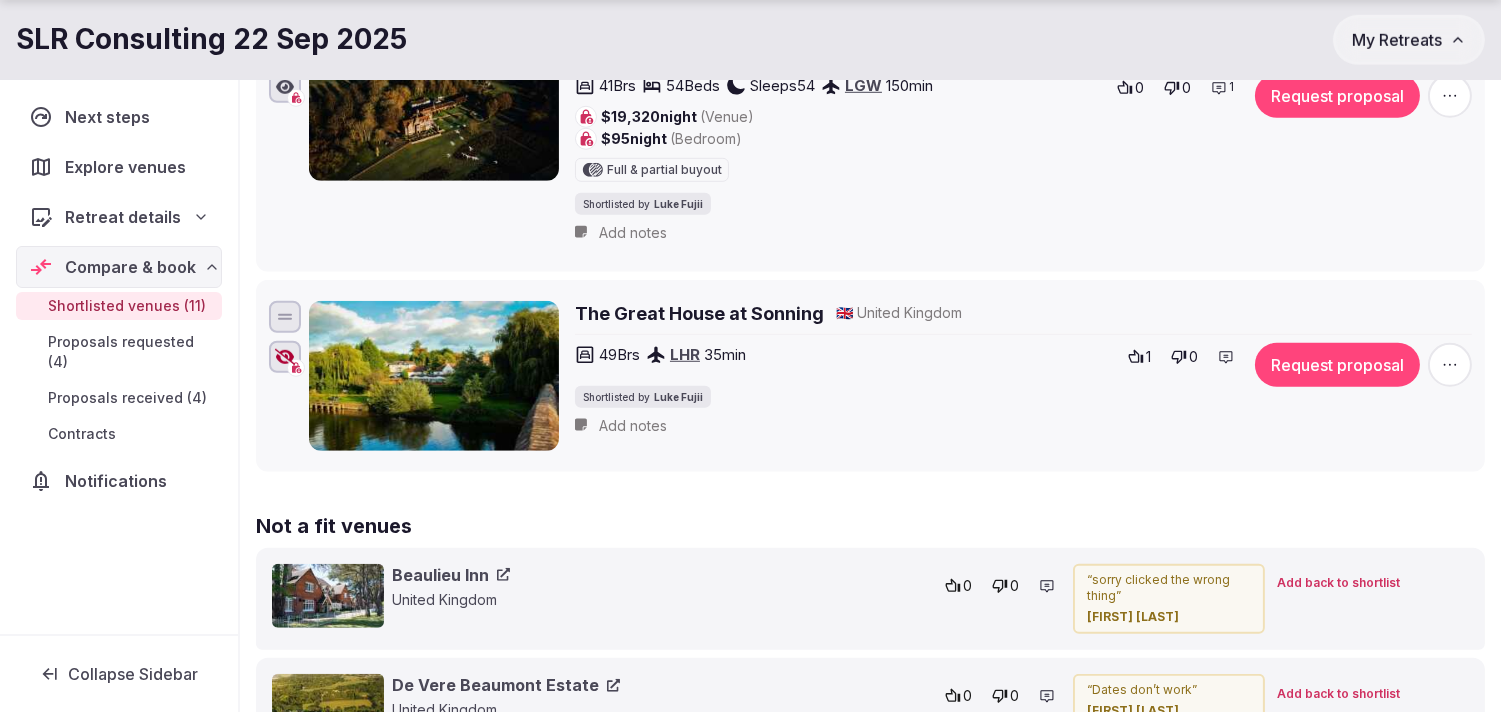 click on "The Great House at Sonning" at bounding box center (699, 313) 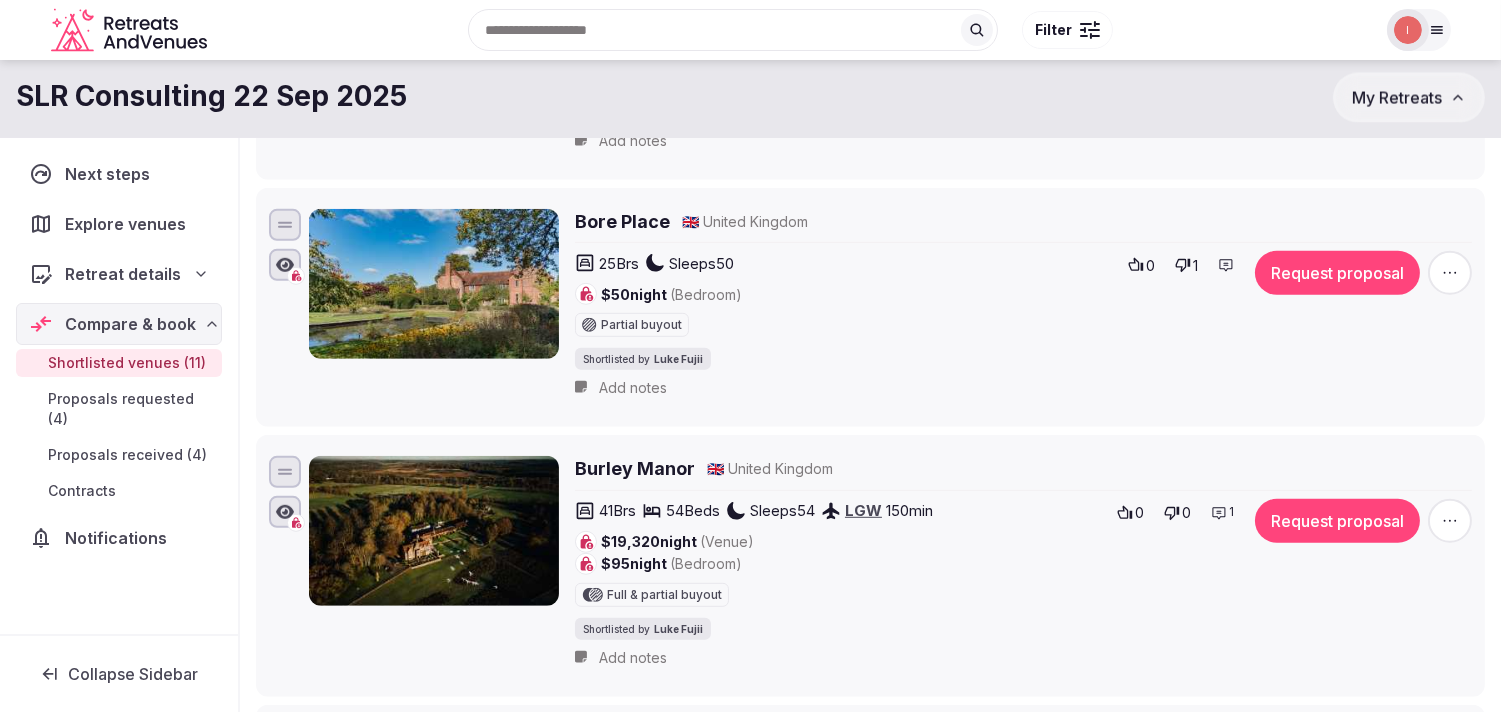 scroll, scrollTop: 2261, scrollLeft: 0, axis: vertical 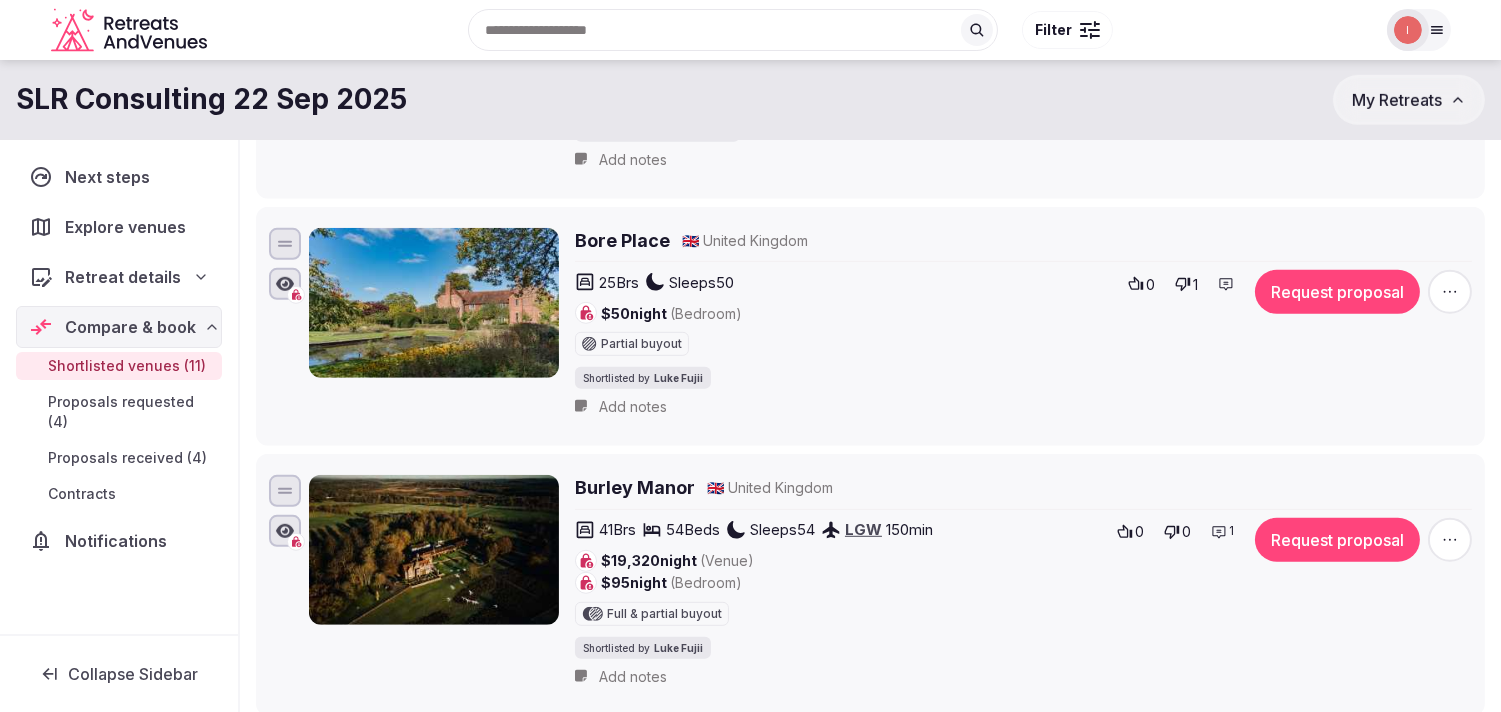 click on "Burley Manor" at bounding box center [635, 487] 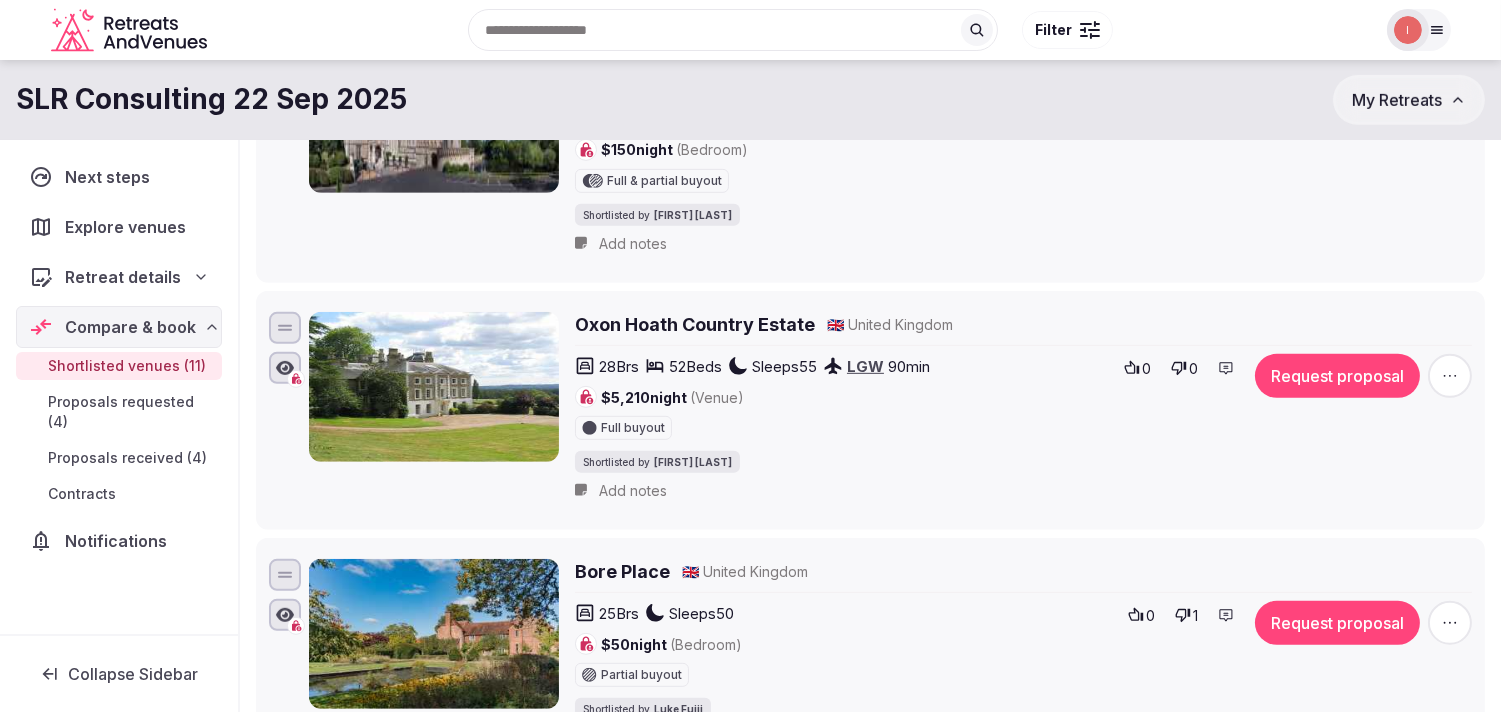 scroll, scrollTop: 1927, scrollLeft: 0, axis: vertical 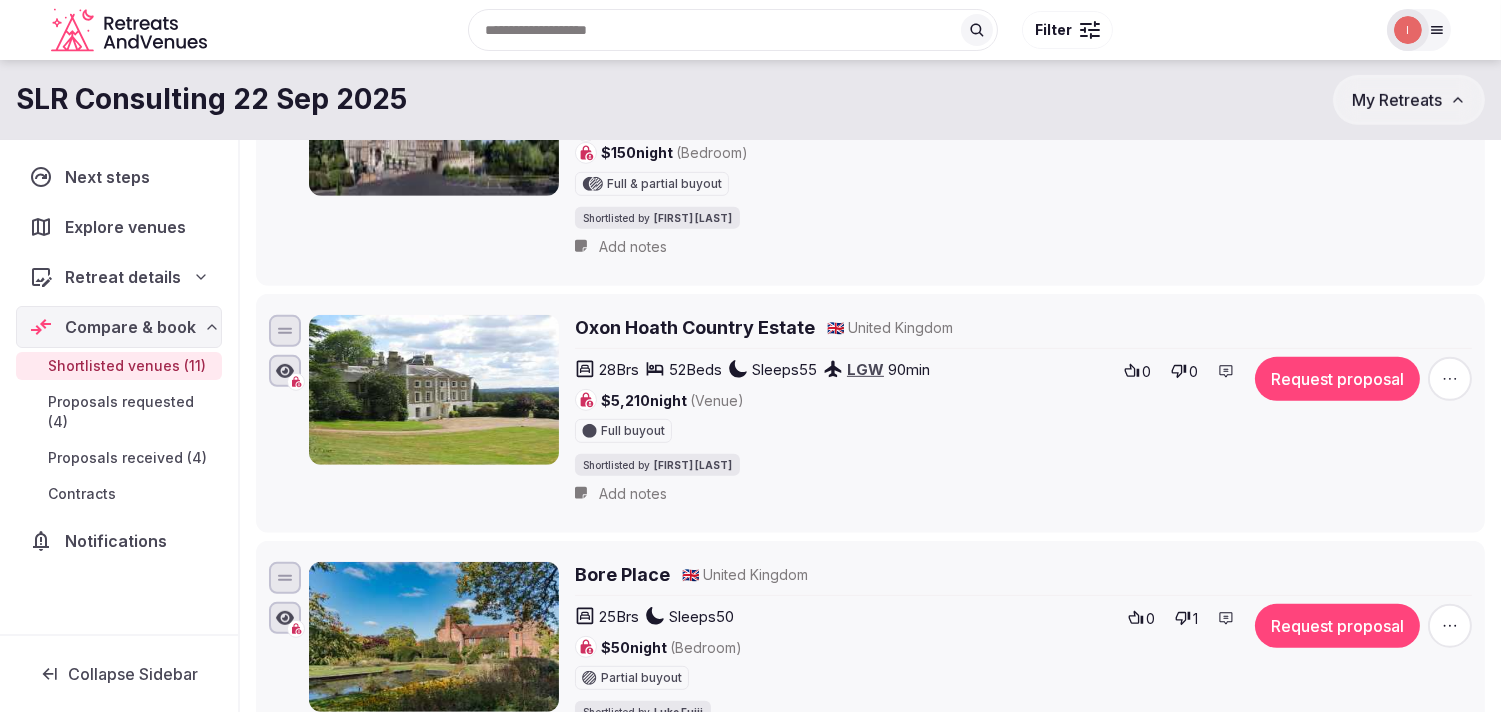 click on "Oxon Hoath Country Estate" at bounding box center [695, 327] 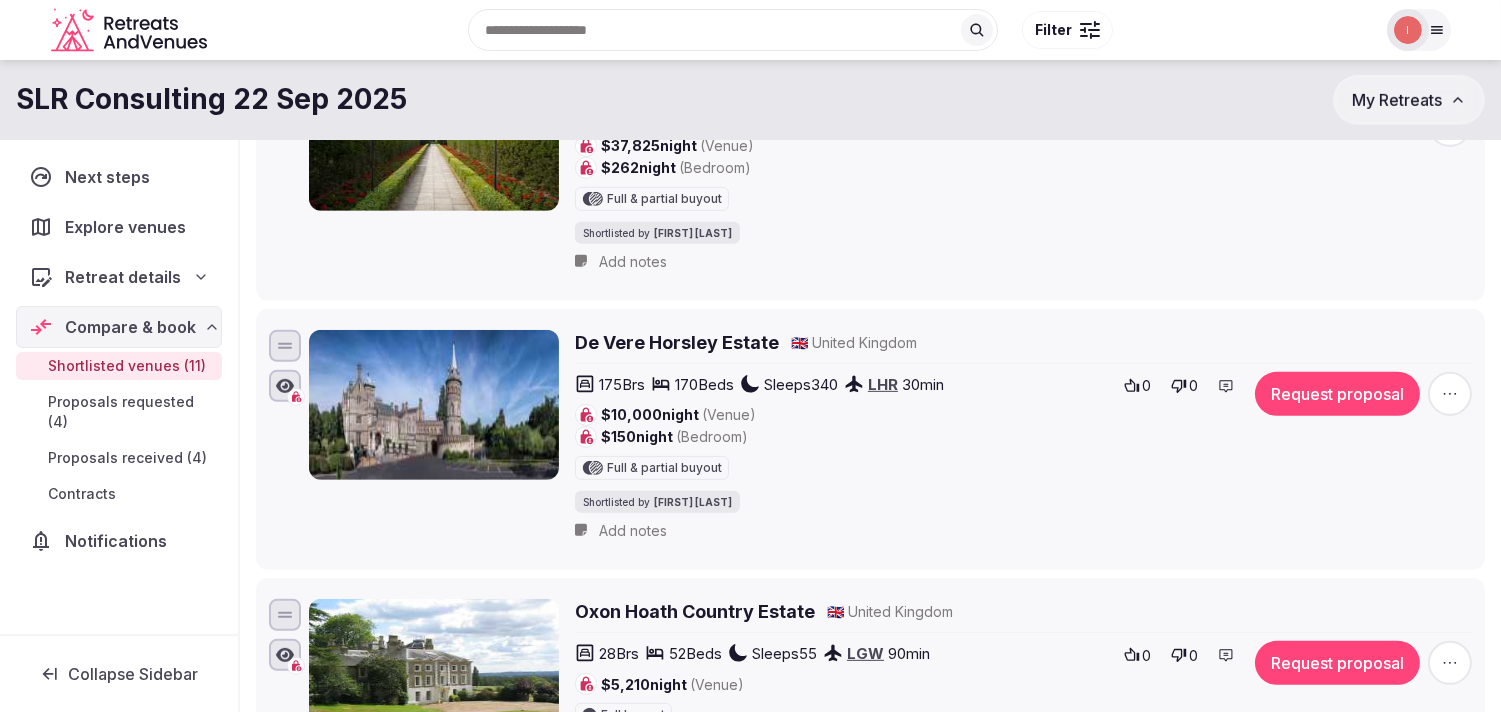 scroll, scrollTop: 1594, scrollLeft: 0, axis: vertical 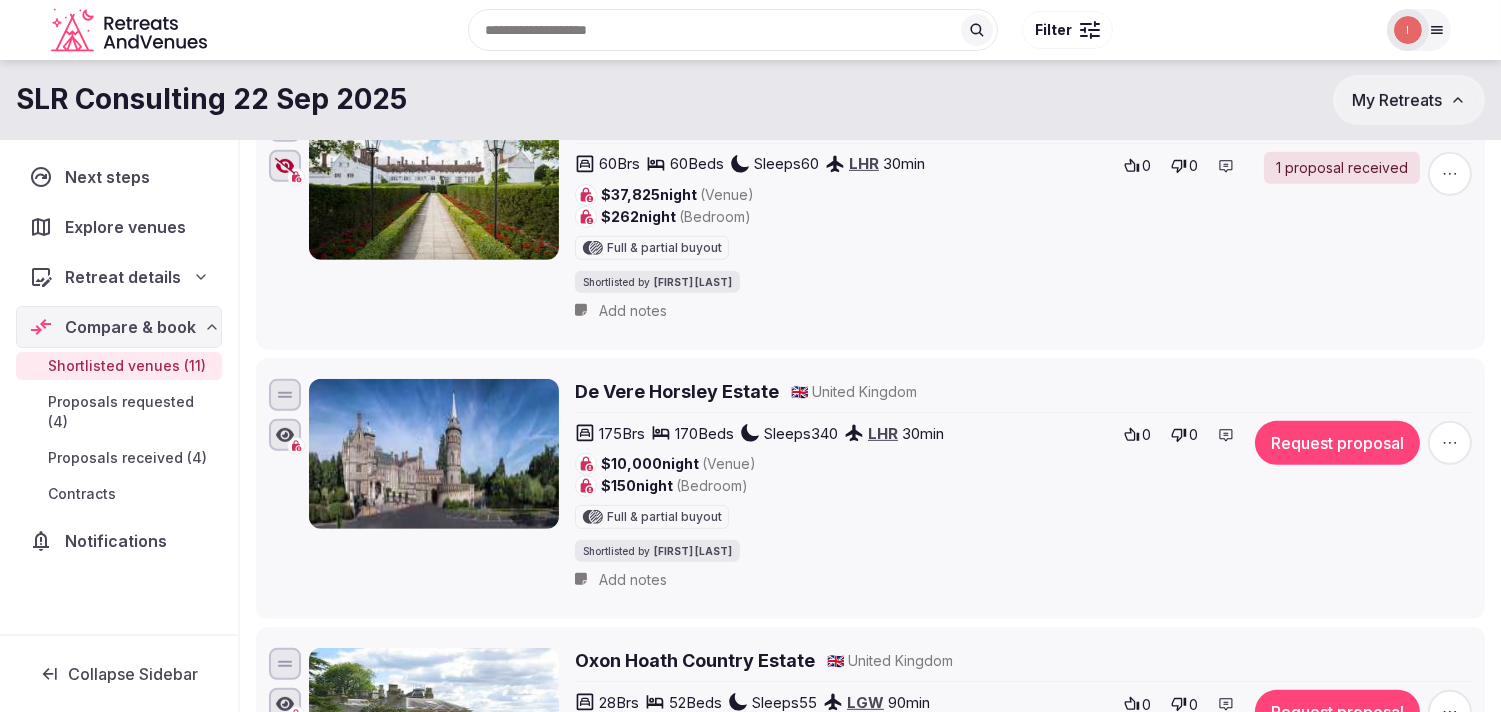 click on "De Vere Horsley Estate" at bounding box center [677, 391] 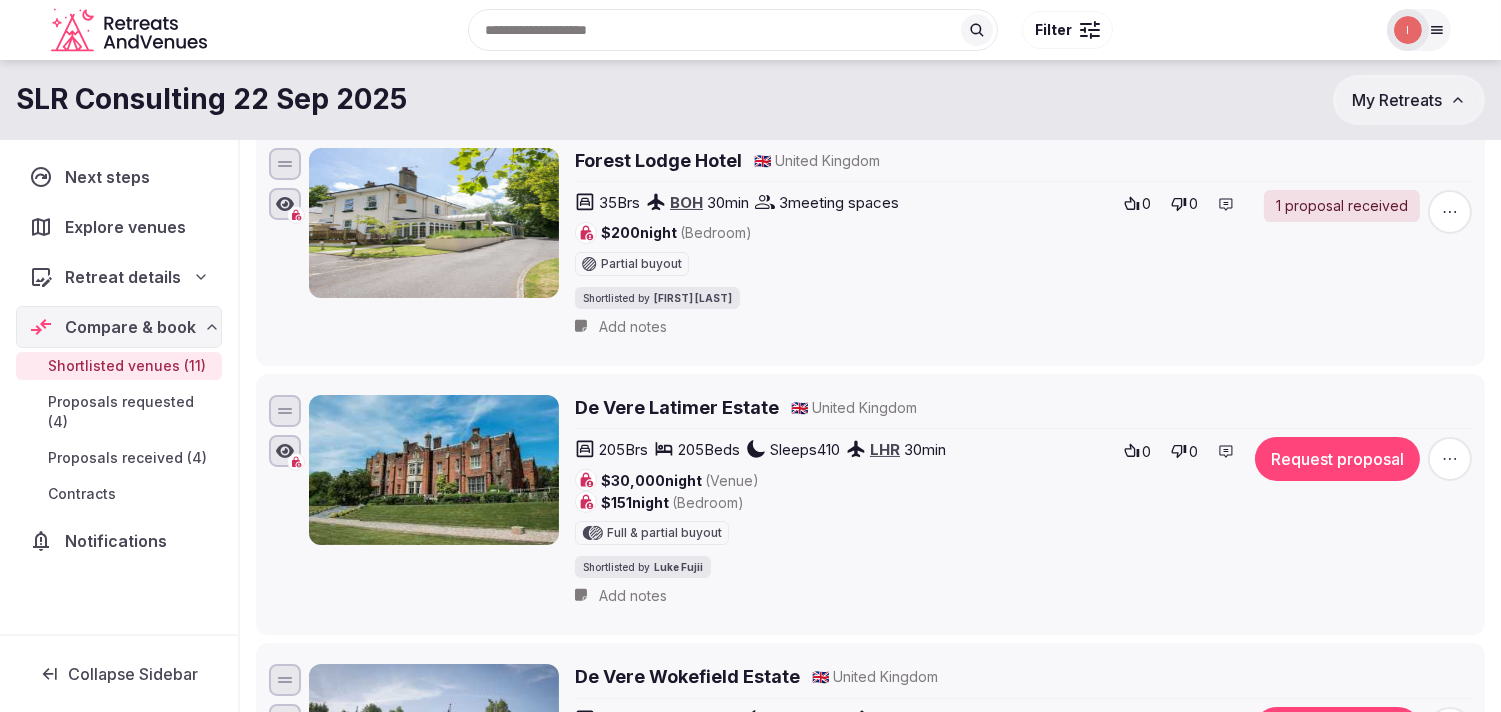 scroll, scrollTop: 372, scrollLeft: 0, axis: vertical 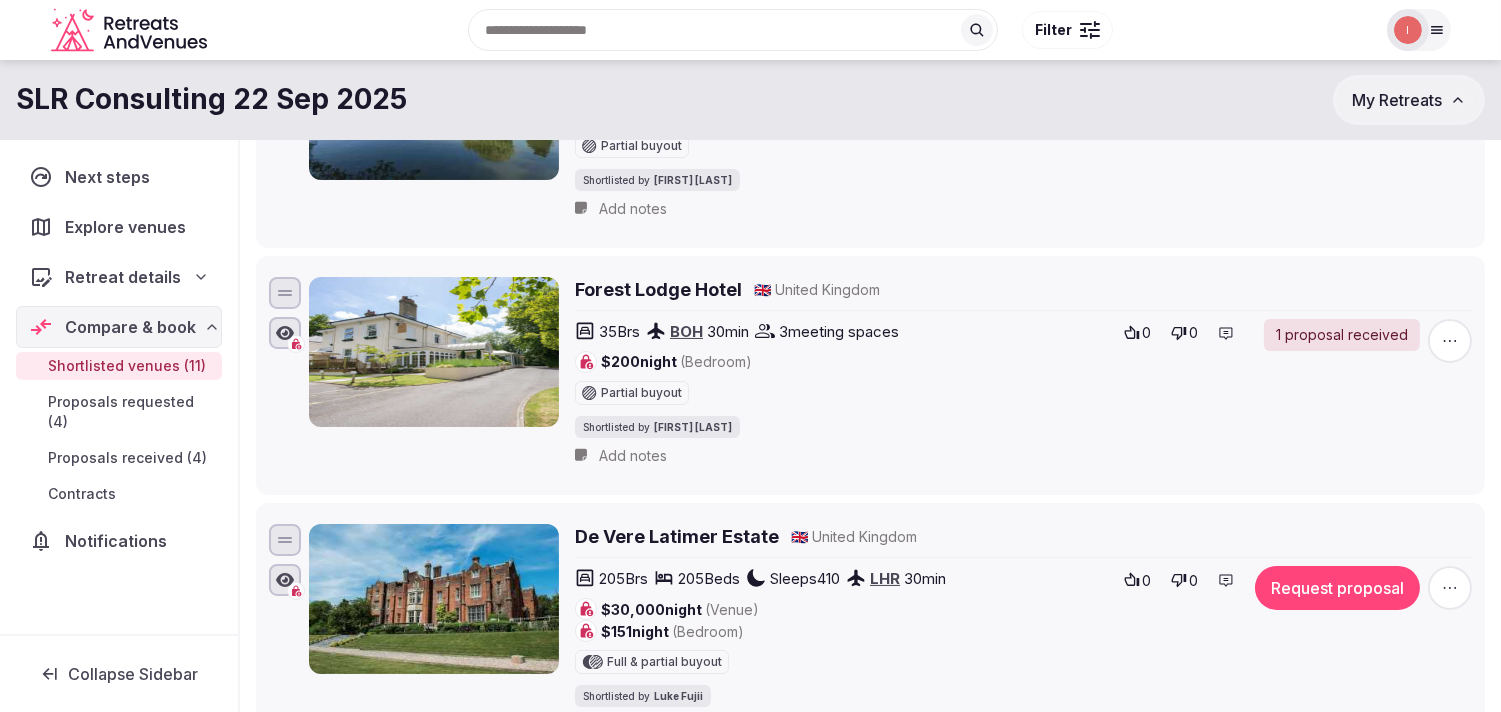 click on "Forest Lodge Hotel" at bounding box center [658, 289] 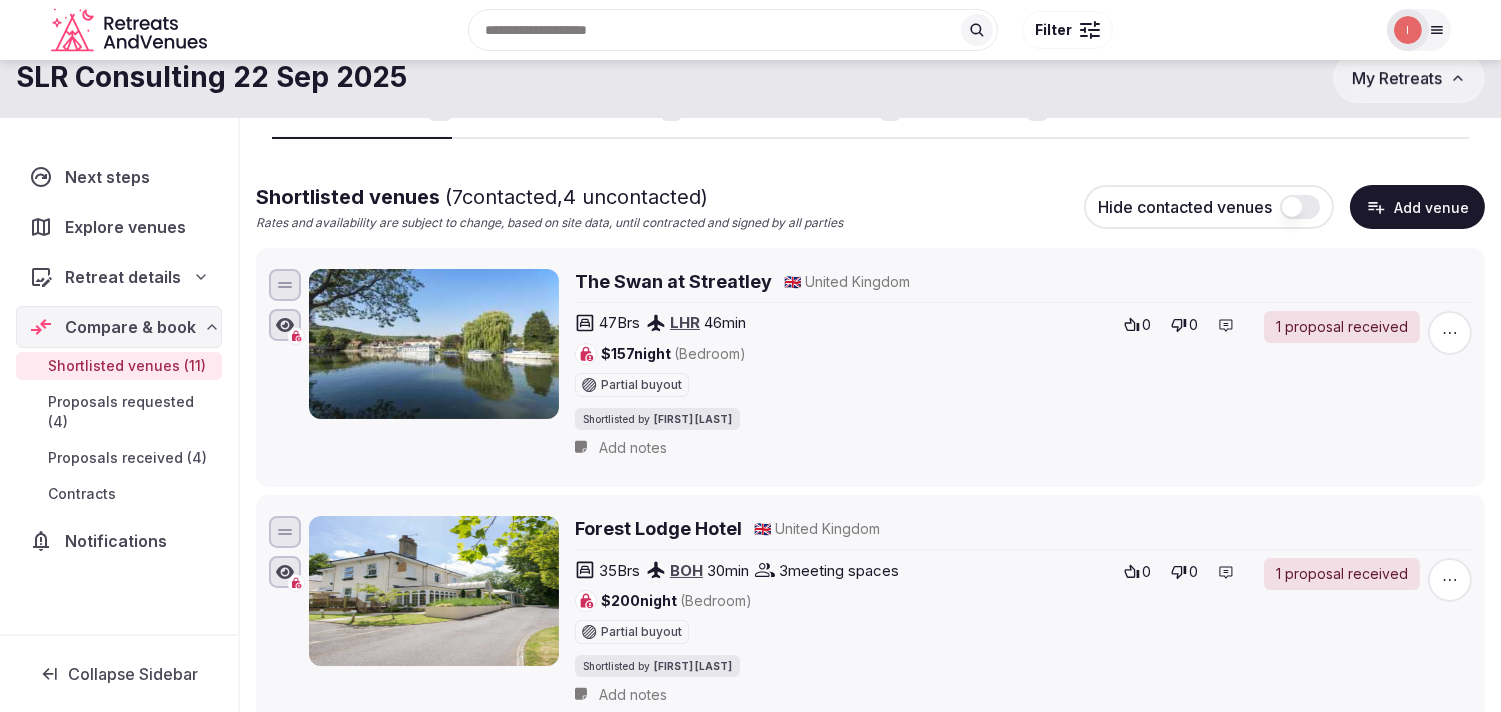 scroll, scrollTop: 38, scrollLeft: 0, axis: vertical 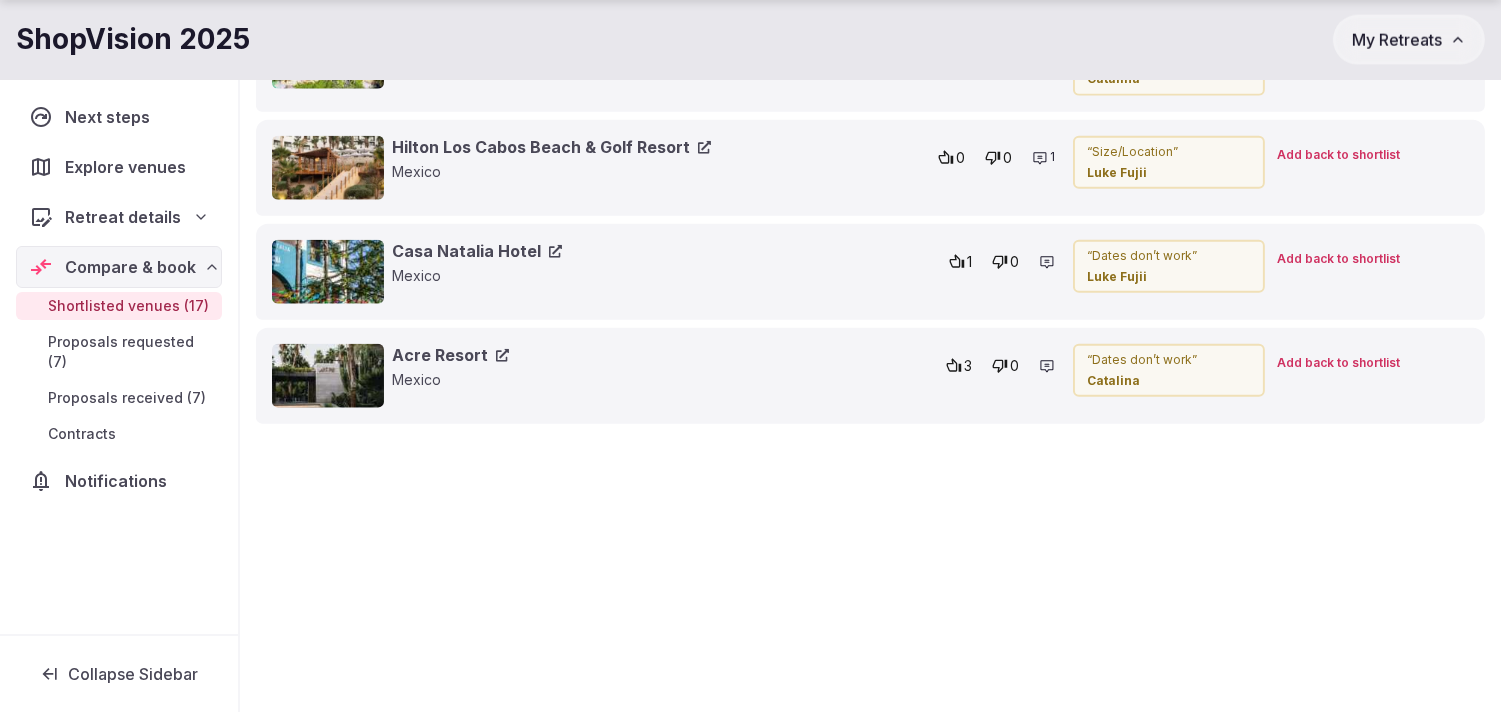click 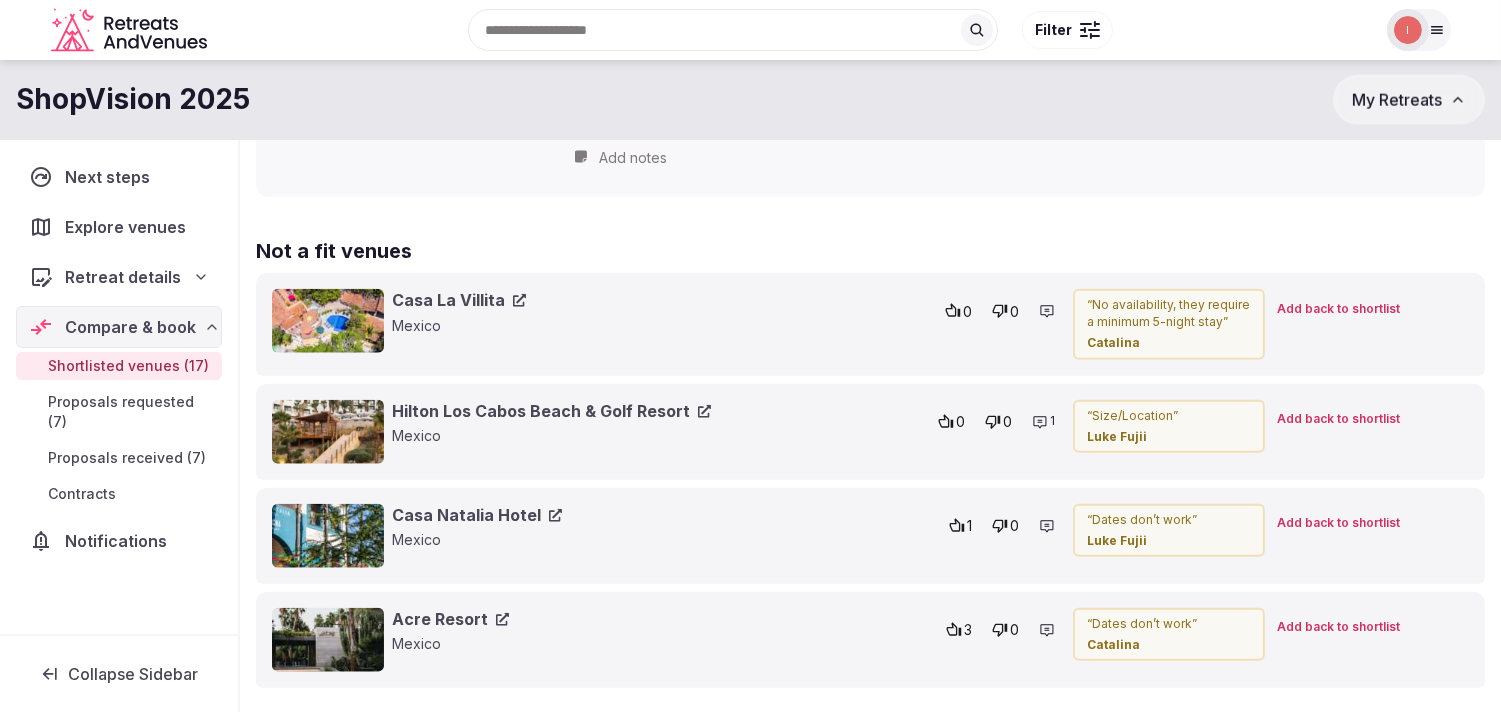 scroll, scrollTop: 4247, scrollLeft: 0, axis: vertical 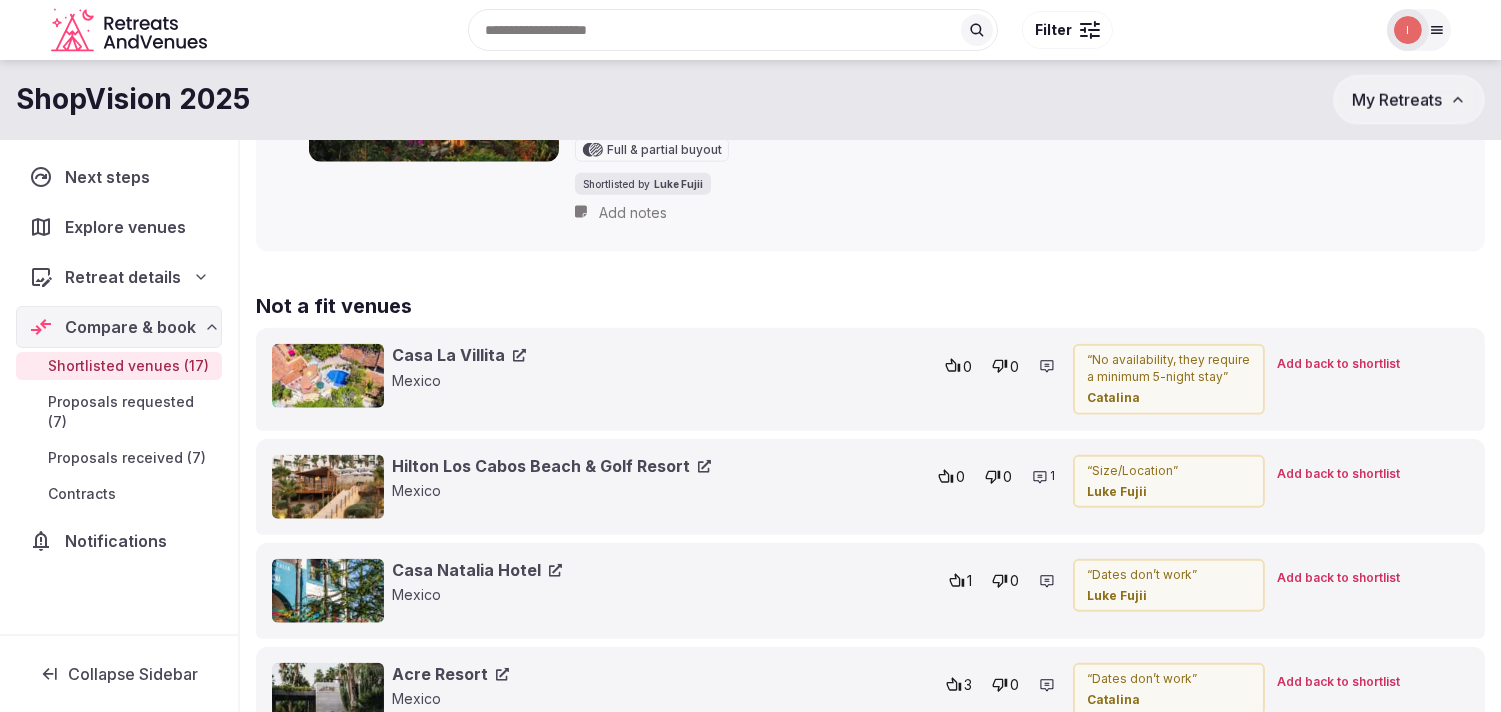 click on "Casa La Villita" at bounding box center [459, 355] 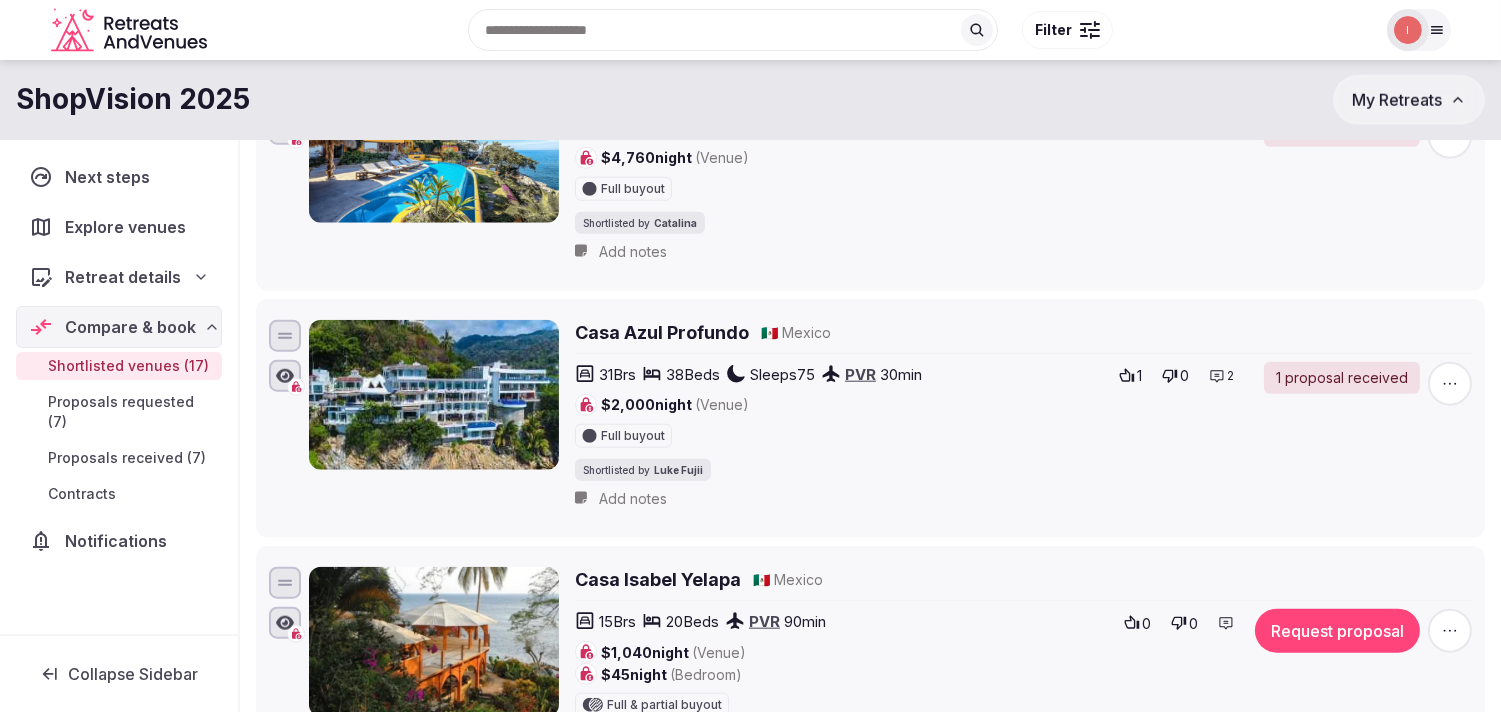 scroll, scrollTop: 3798, scrollLeft: 0, axis: vertical 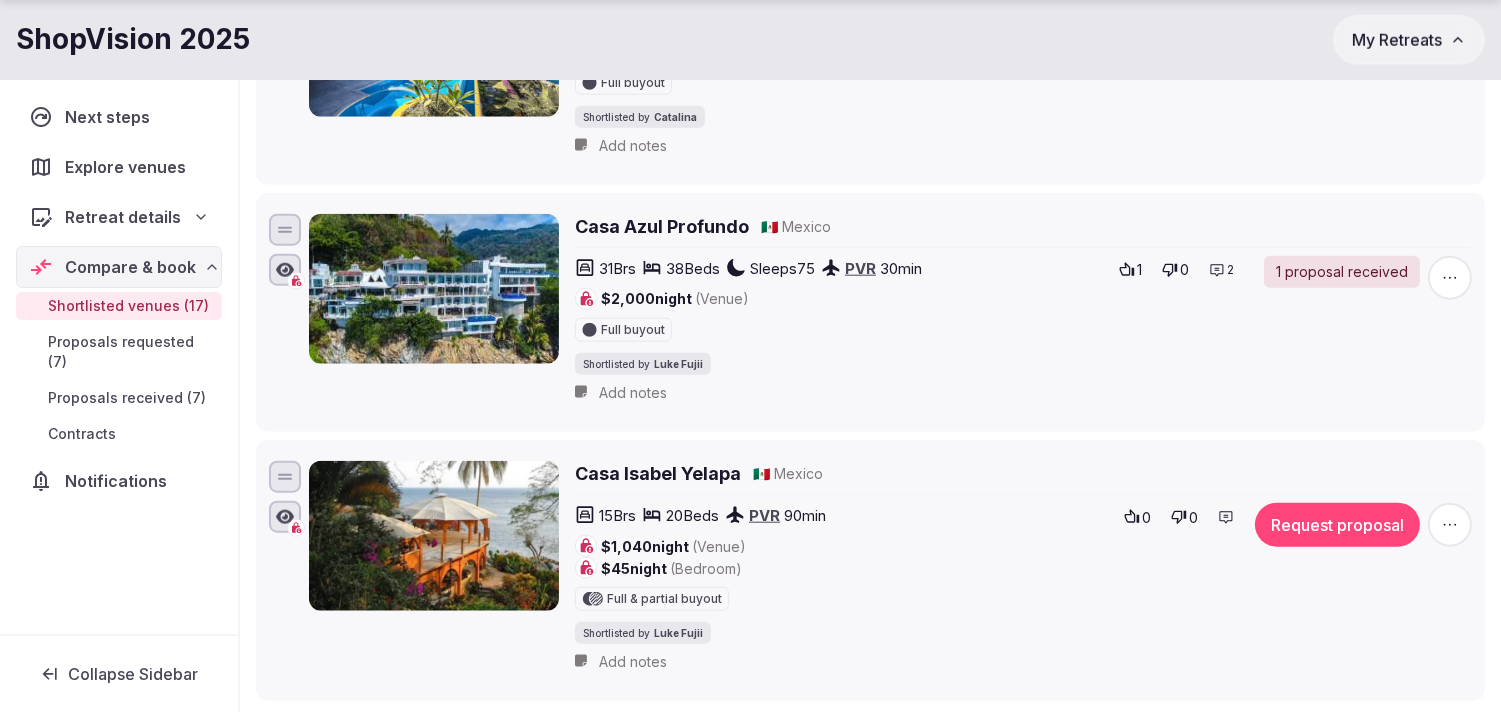 click on "Casa Isabel Yelapa" at bounding box center [658, 473] 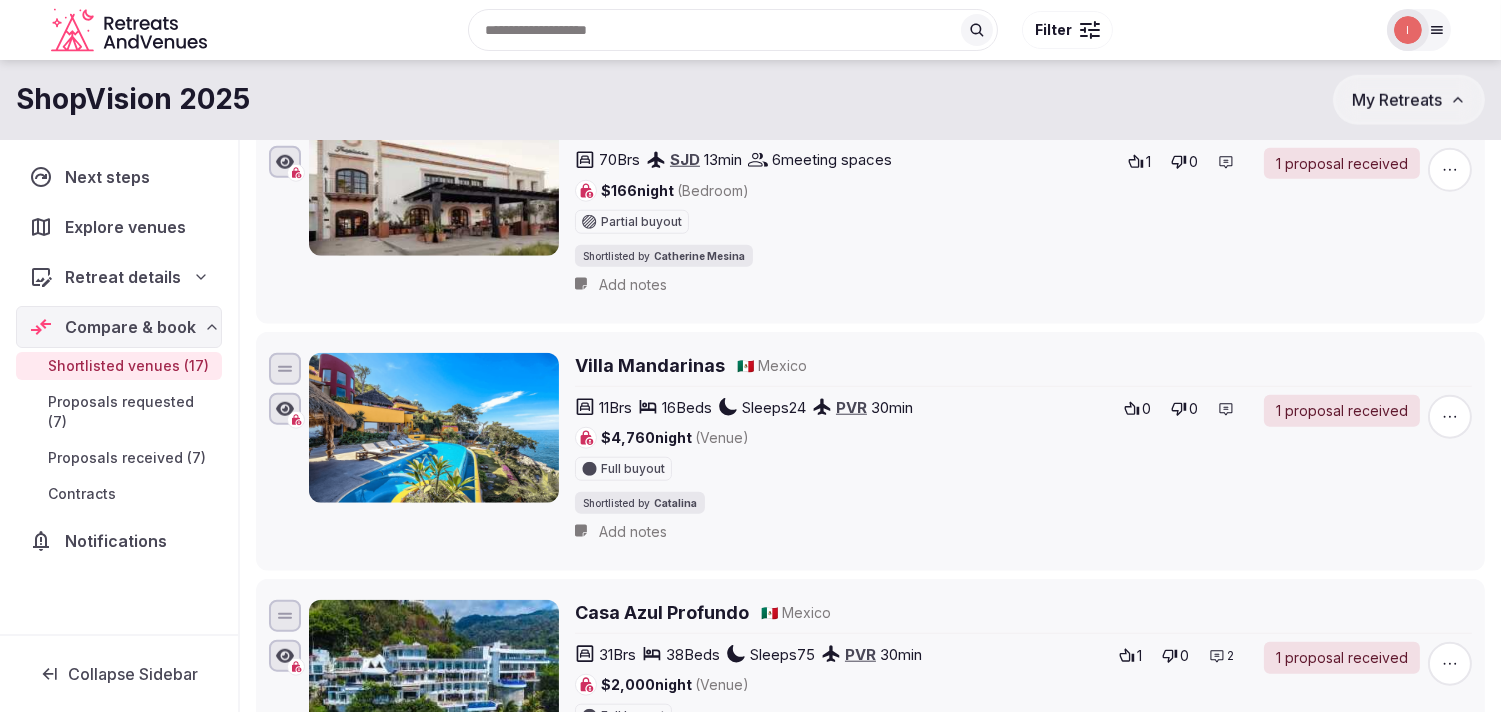 scroll, scrollTop: 3354, scrollLeft: 0, axis: vertical 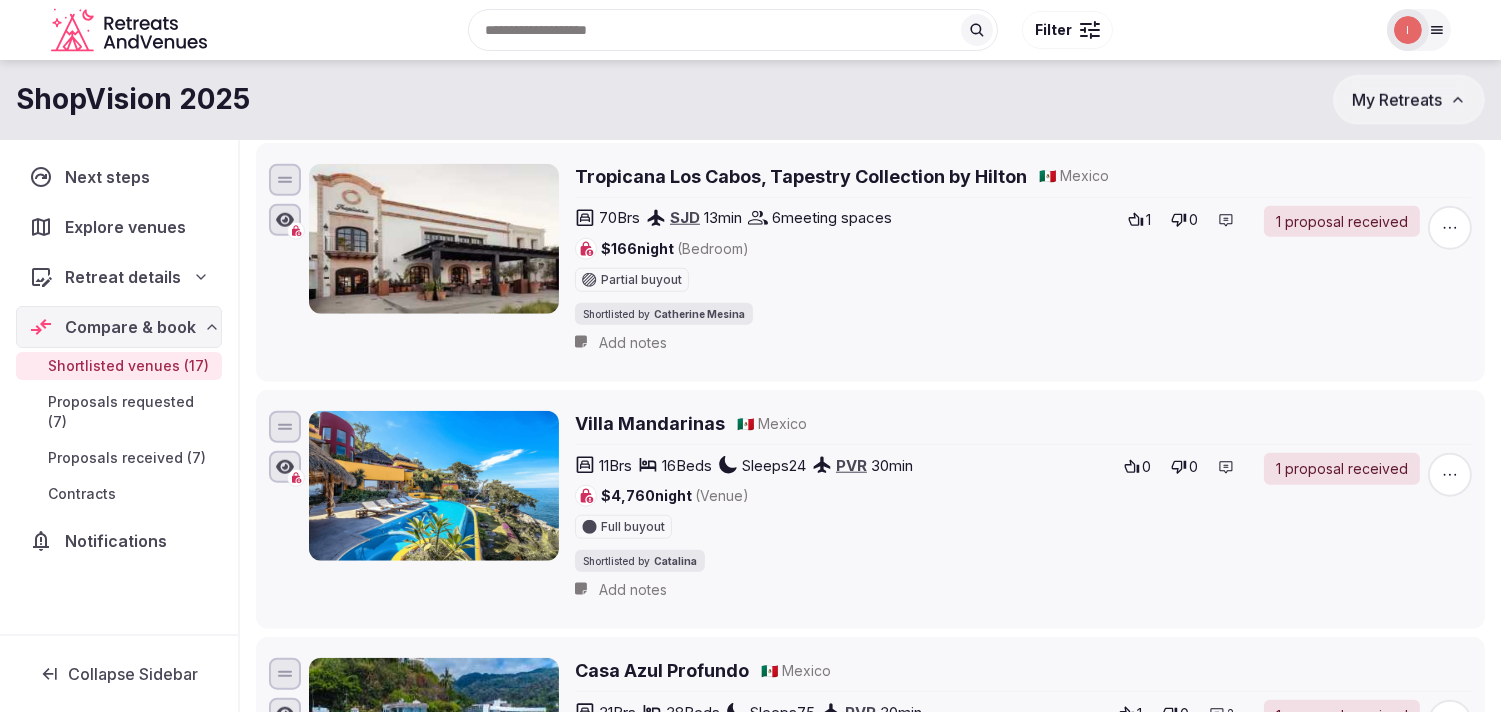 click on "Villa Mandarinas" at bounding box center (650, 423) 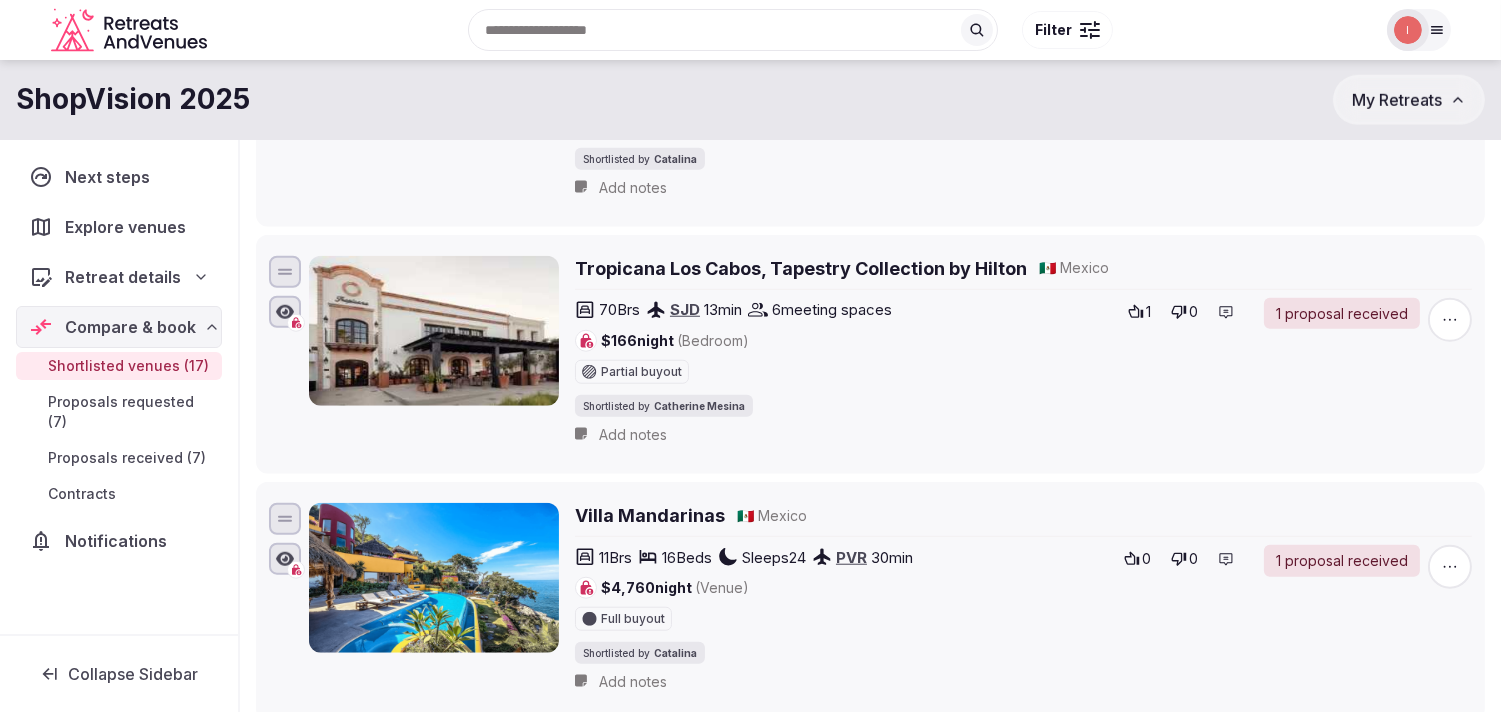 scroll, scrollTop: 3132, scrollLeft: 0, axis: vertical 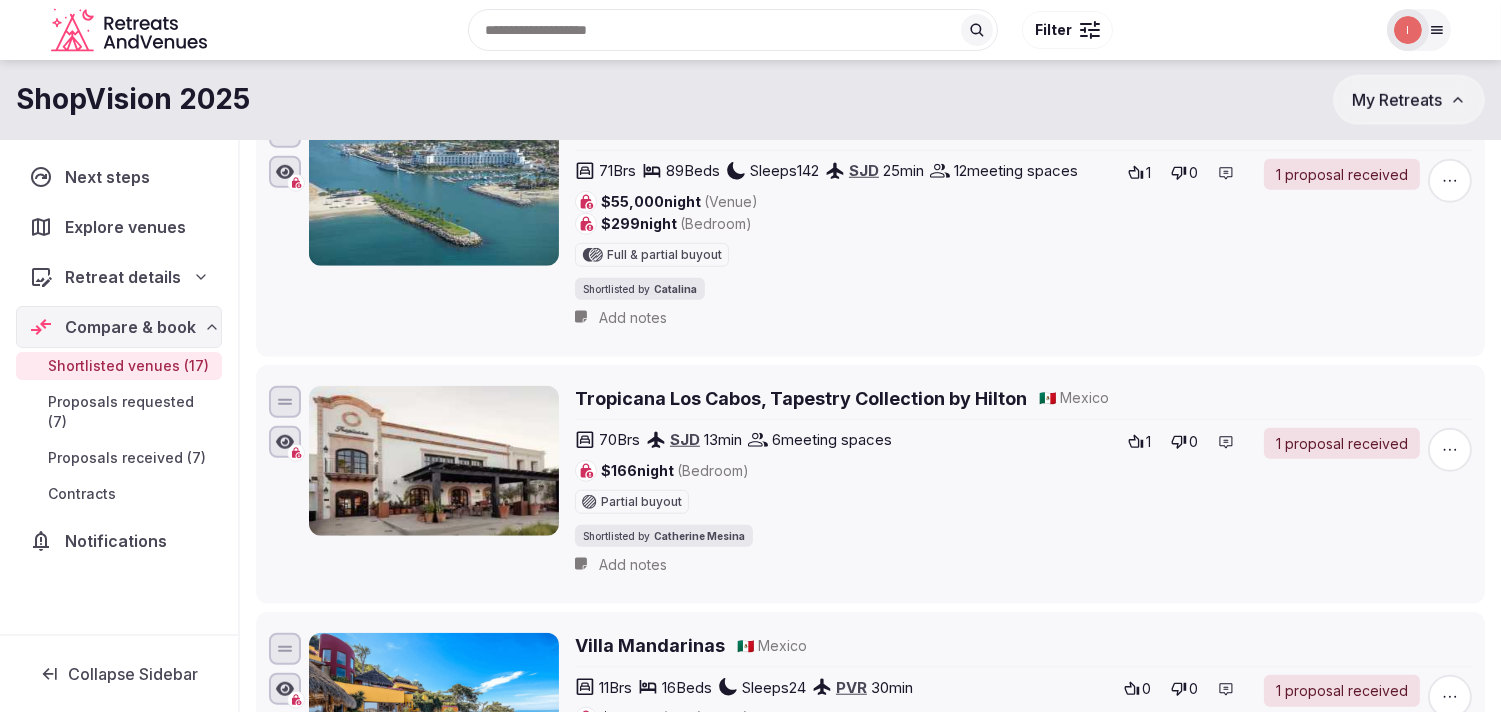 click on "Tropicana Los Cabos, Tapestry Collection by Hilton" at bounding box center (801, 398) 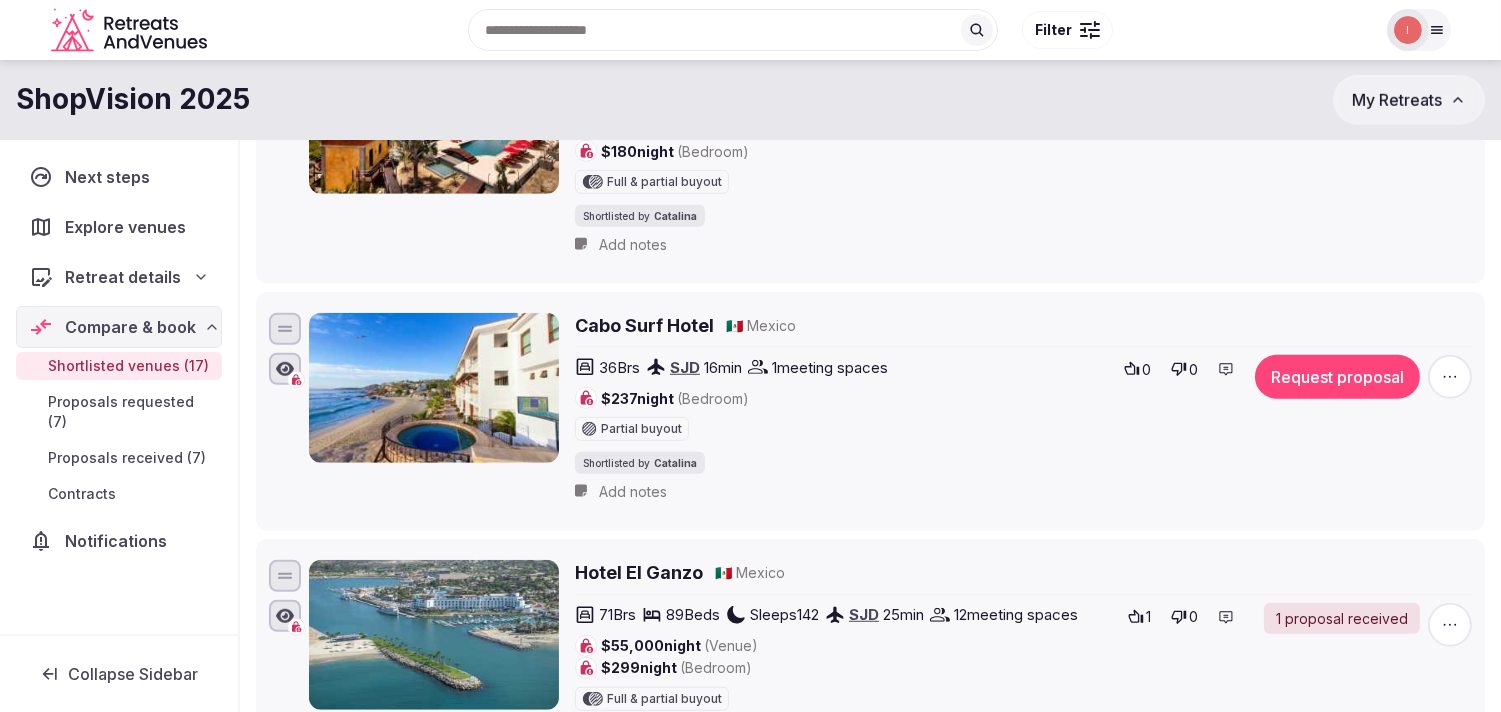 scroll, scrollTop: 2687, scrollLeft: 0, axis: vertical 